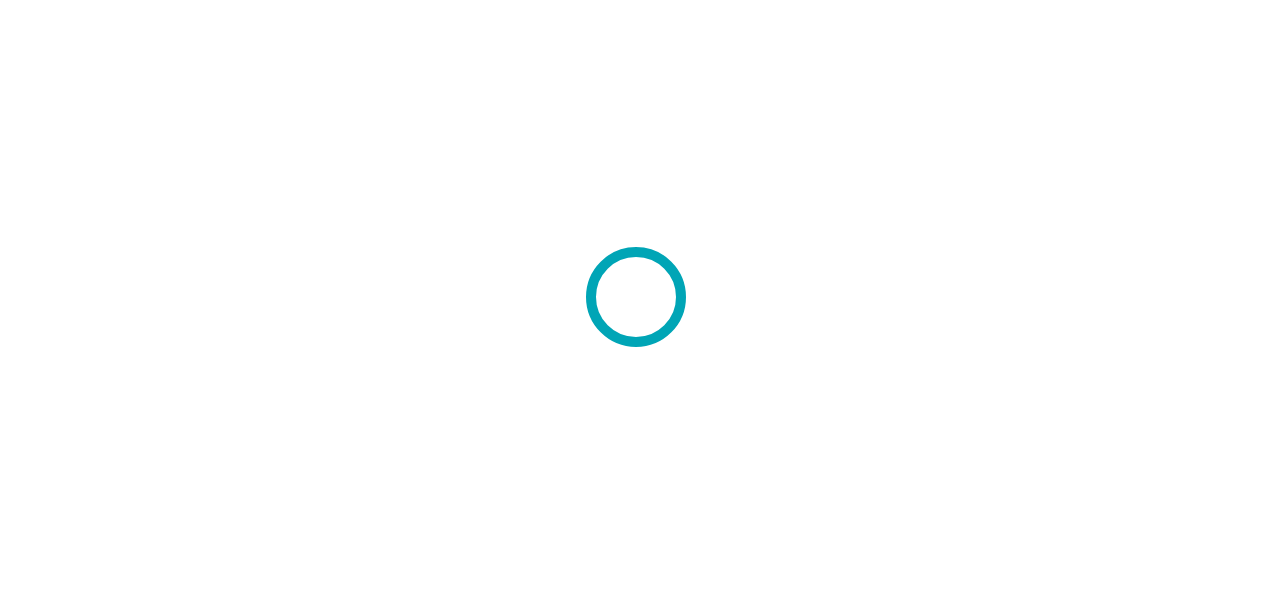 scroll, scrollTop: 0, scrollLeft: 0, axis: both 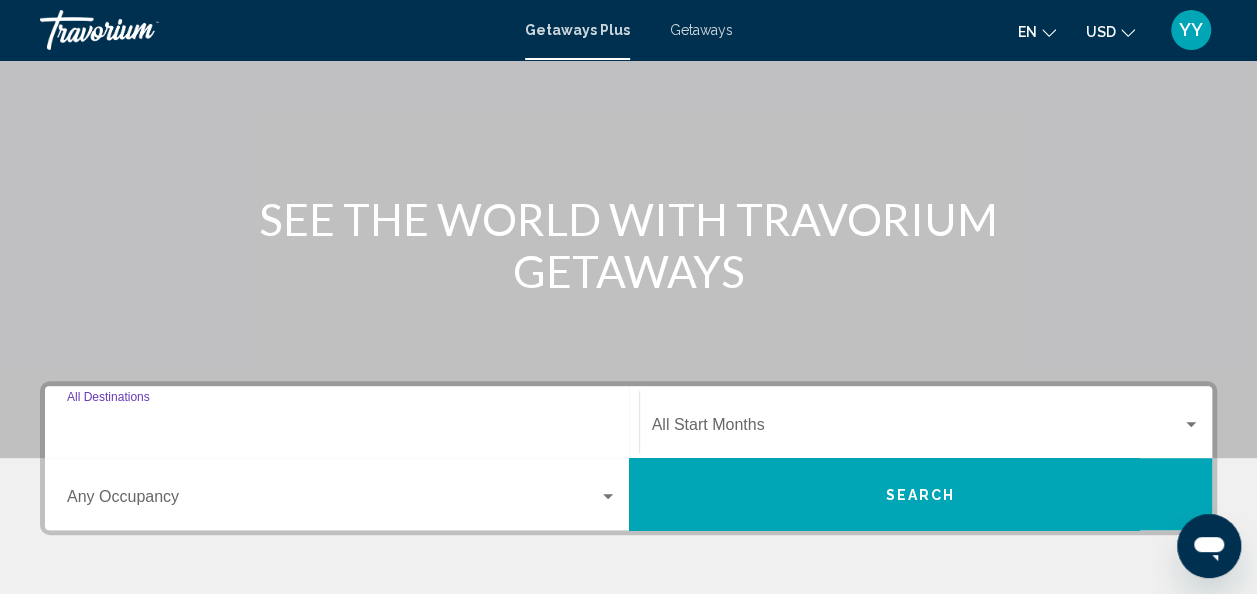 click on "Destination All Destinations" at bounding box center [342, 429] 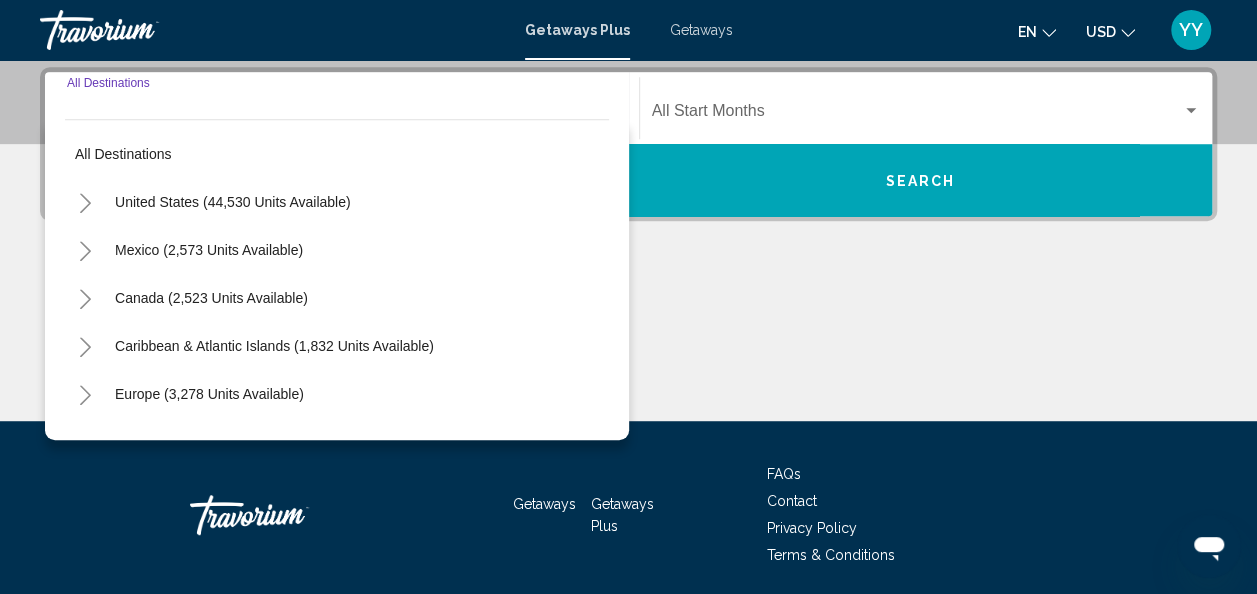 scroll, scrollTop: 458, scrollLeft: 0, axis: vertical 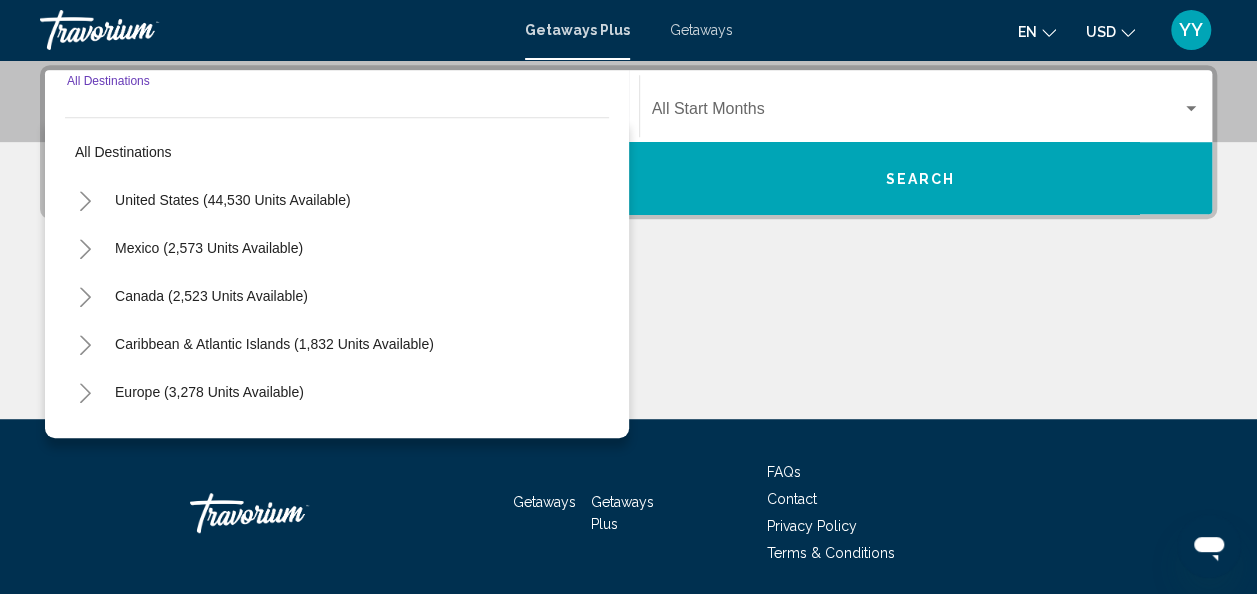 click 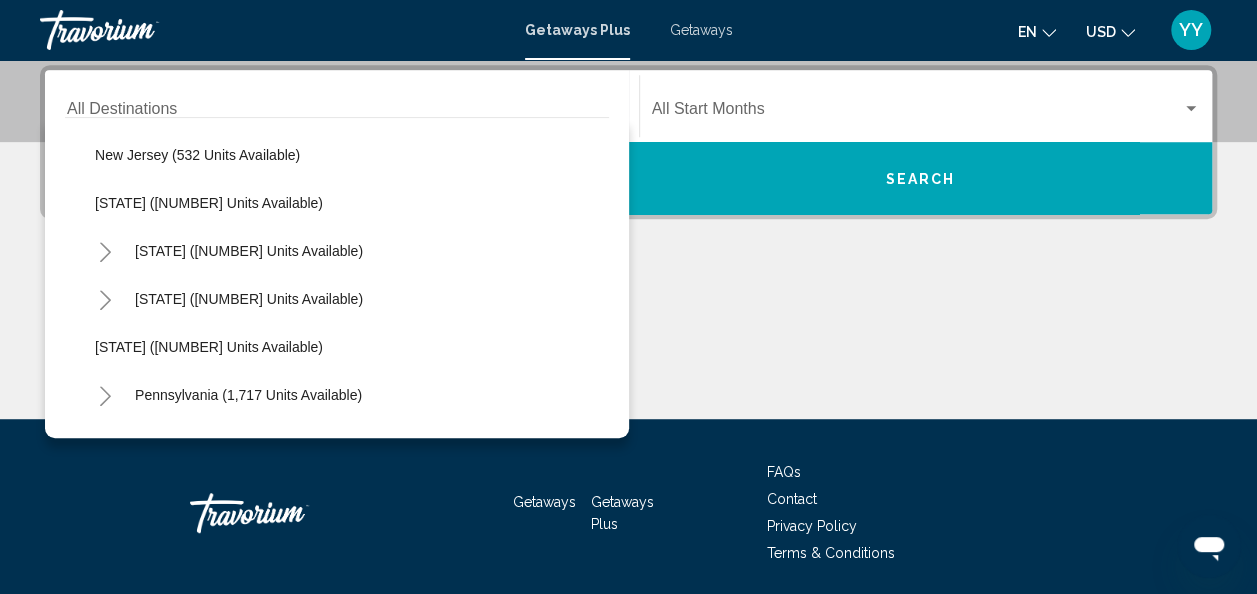 scroll, scrollTop: 1248, scrollLeft: 0, axis: vertical 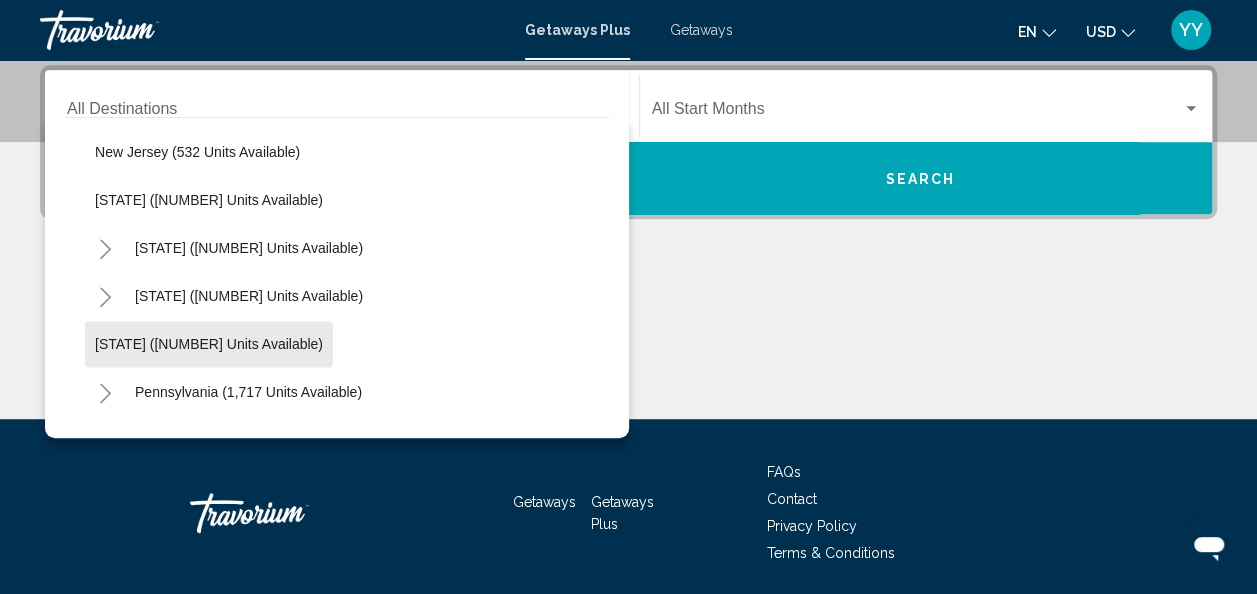 click on "[STATE] ([NUMBER] units available)" 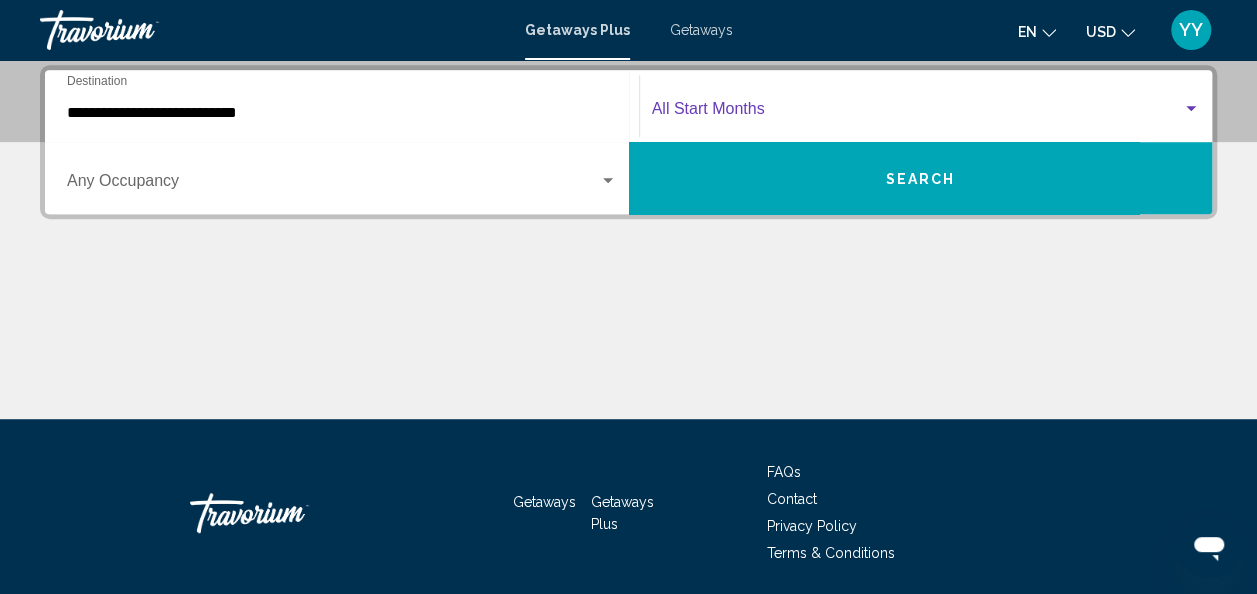 click at bounding box center (1191, 108) 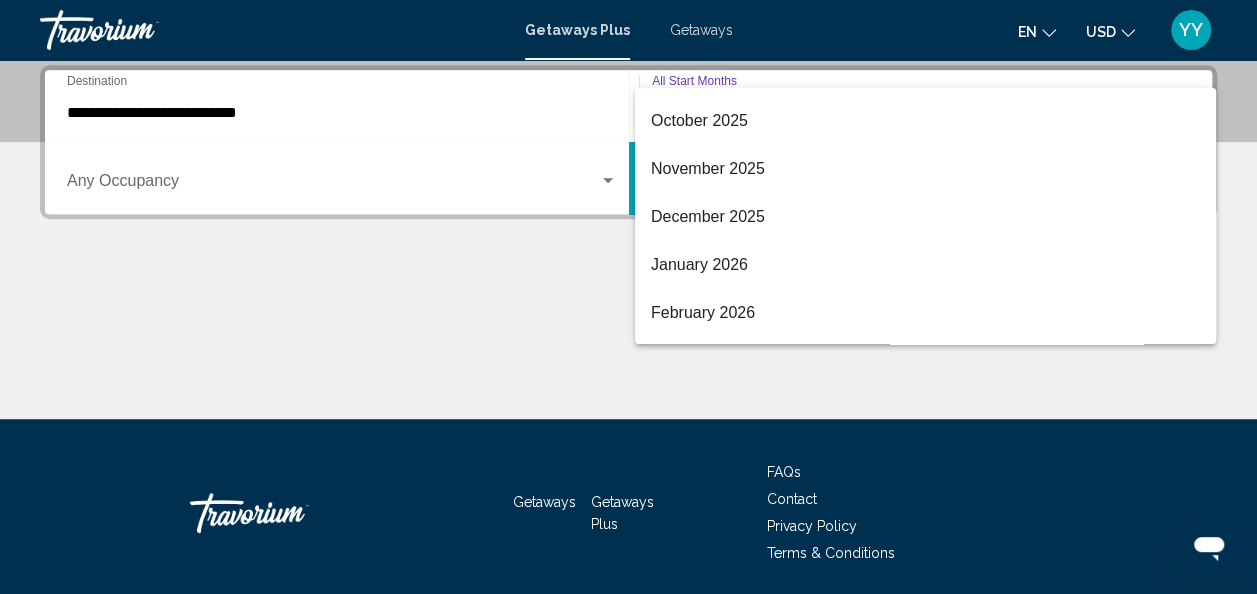 scroll, scrollTop: 144, scrollLeft: 0, axis: vertical 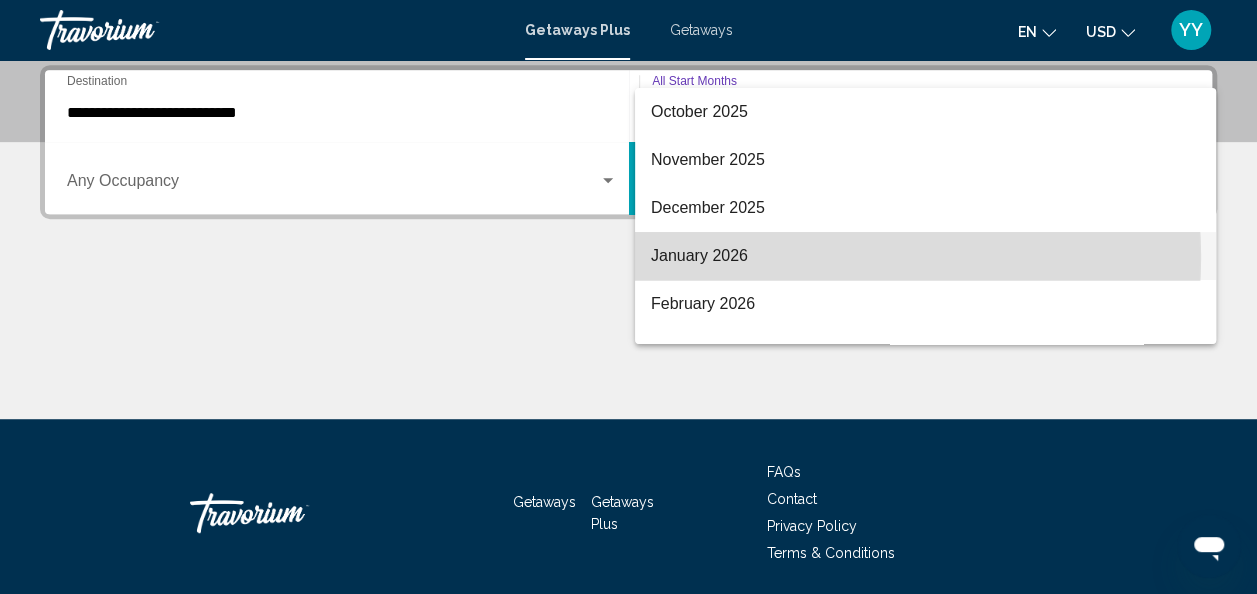 click on "January 2026" at bounding box center [925, 256] 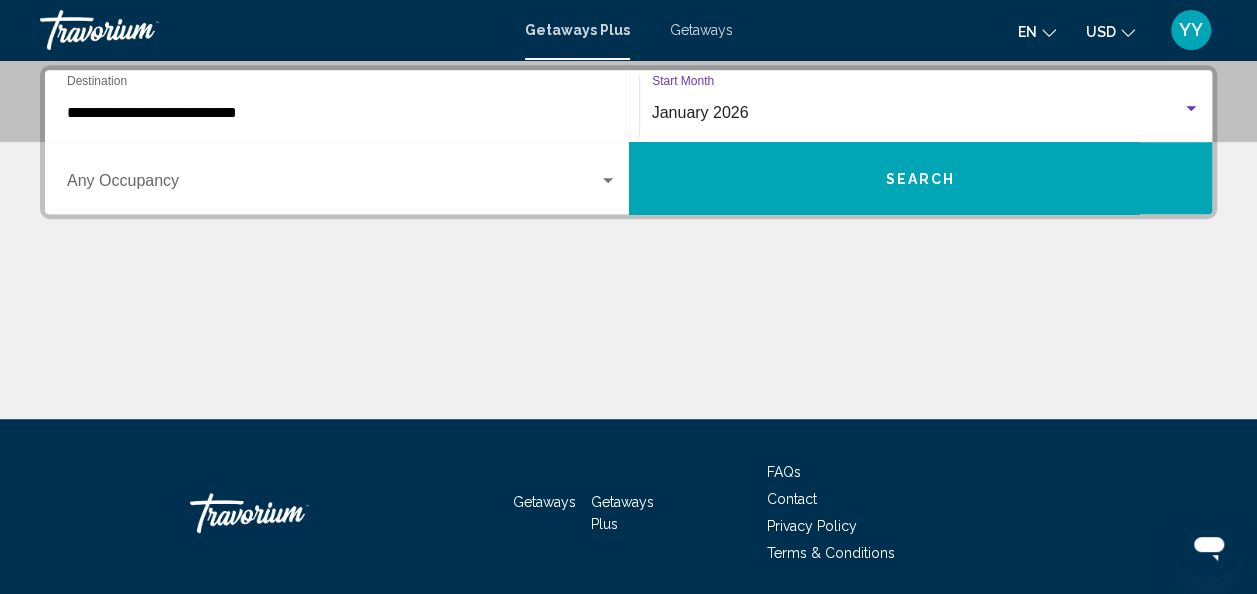 click on "Search" at bounding box center (921, 178) 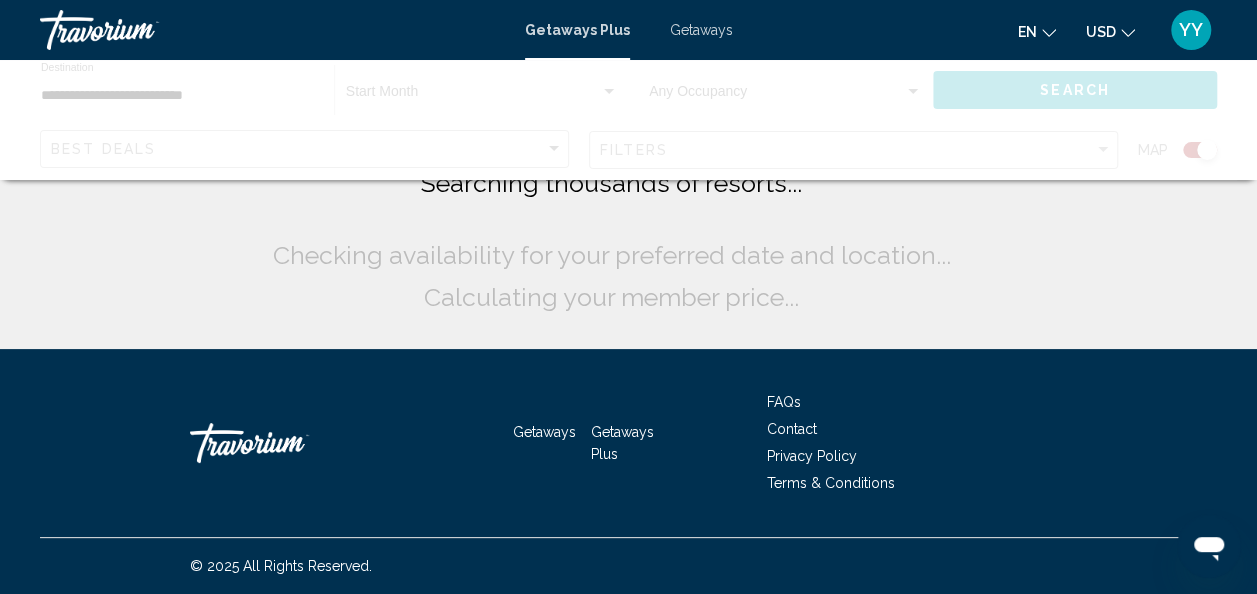 scroll, scrollTop: 0, scrollLeft: 0, axis: both 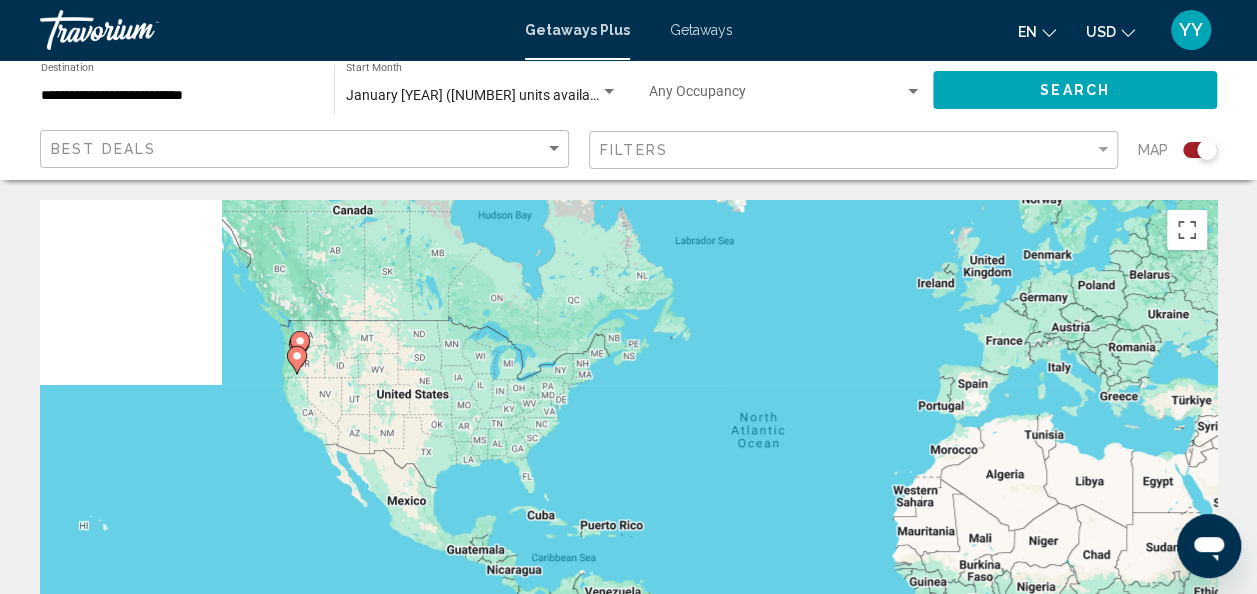 drag, startPoint x: 112, startPoint y: 382, endPoint x: 306, endPoint y: 343, distance: 197.88127 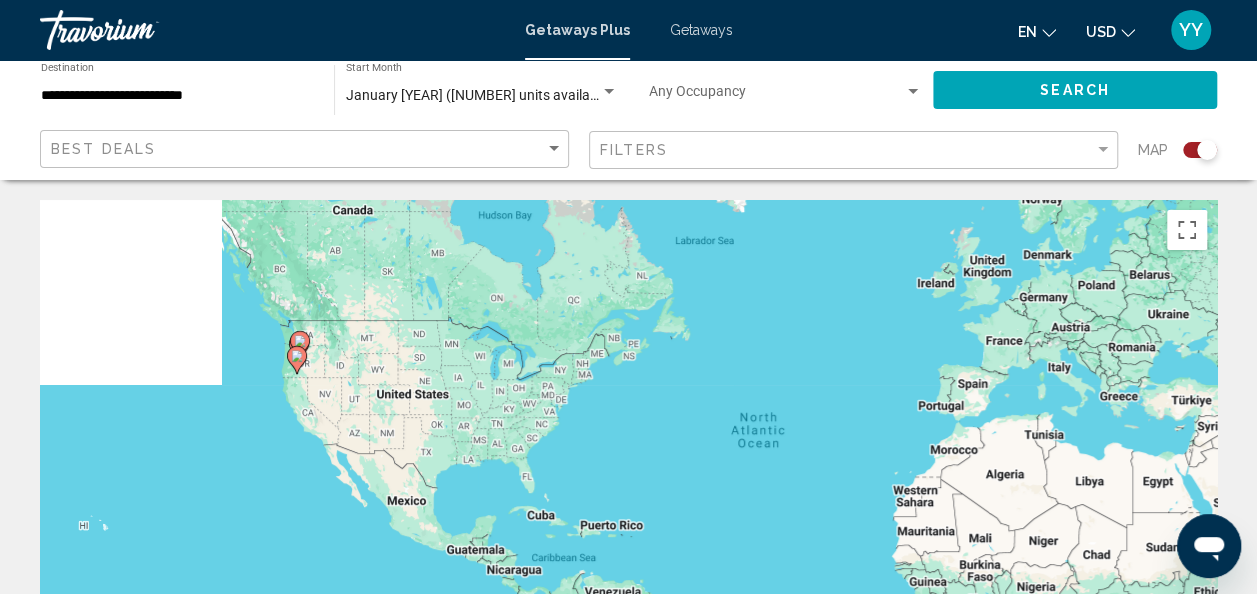 click at bounding box center (1407, 462) 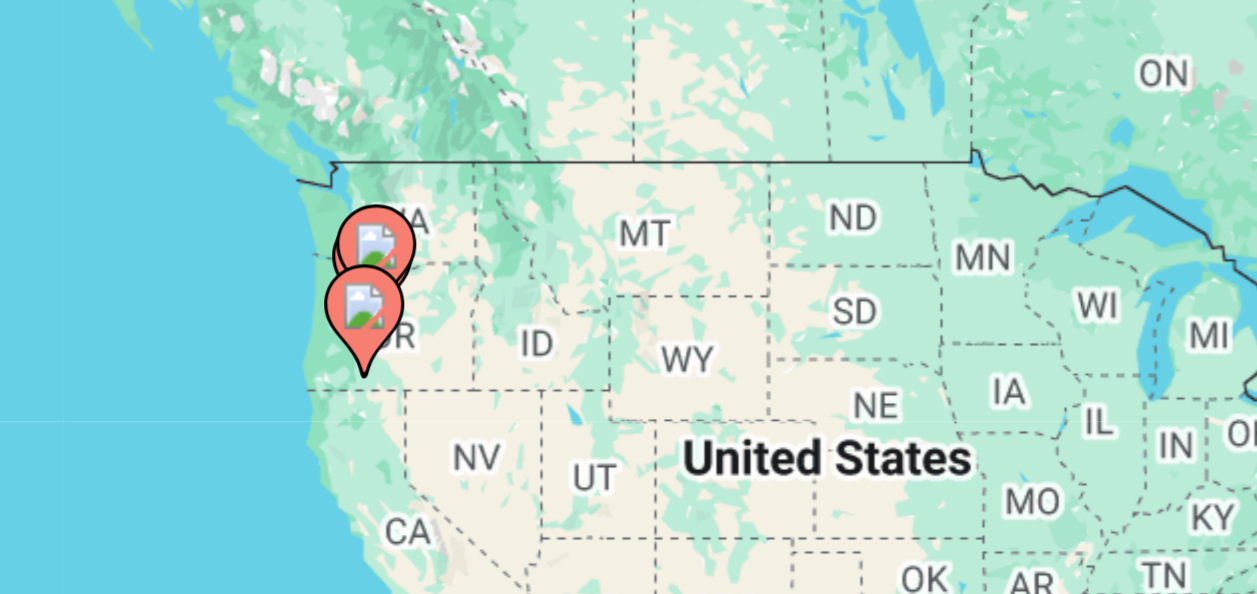 drag, startPoint x: 307, startPoint y: 342, endPoint x: 222, endPoint y: 315, distance: 89.1852 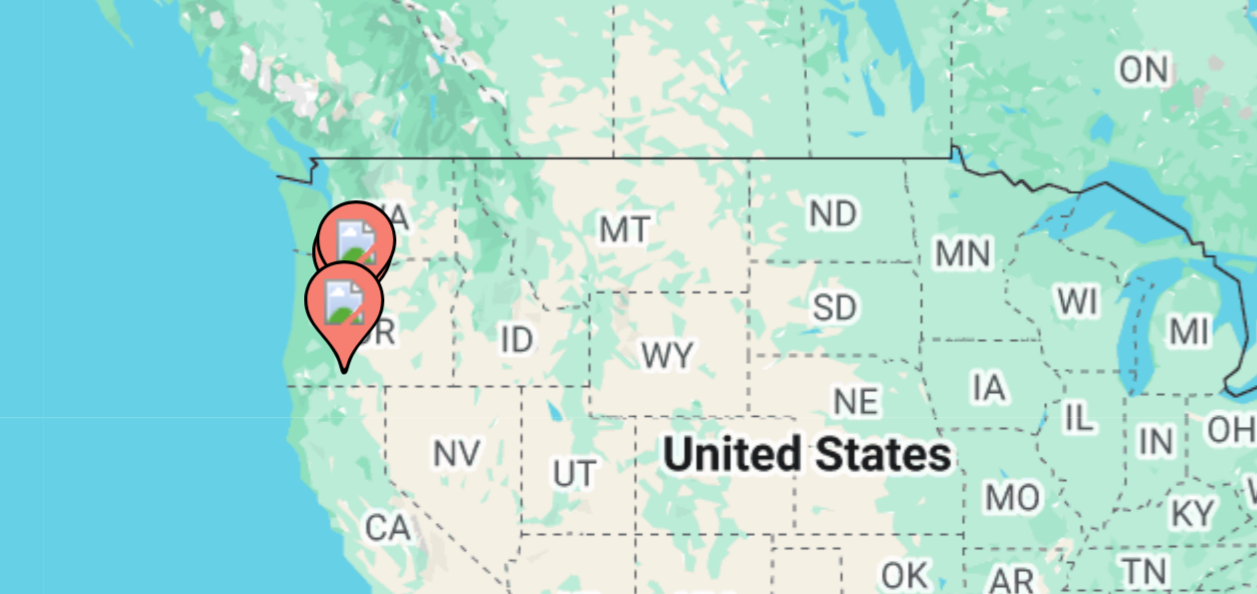 click 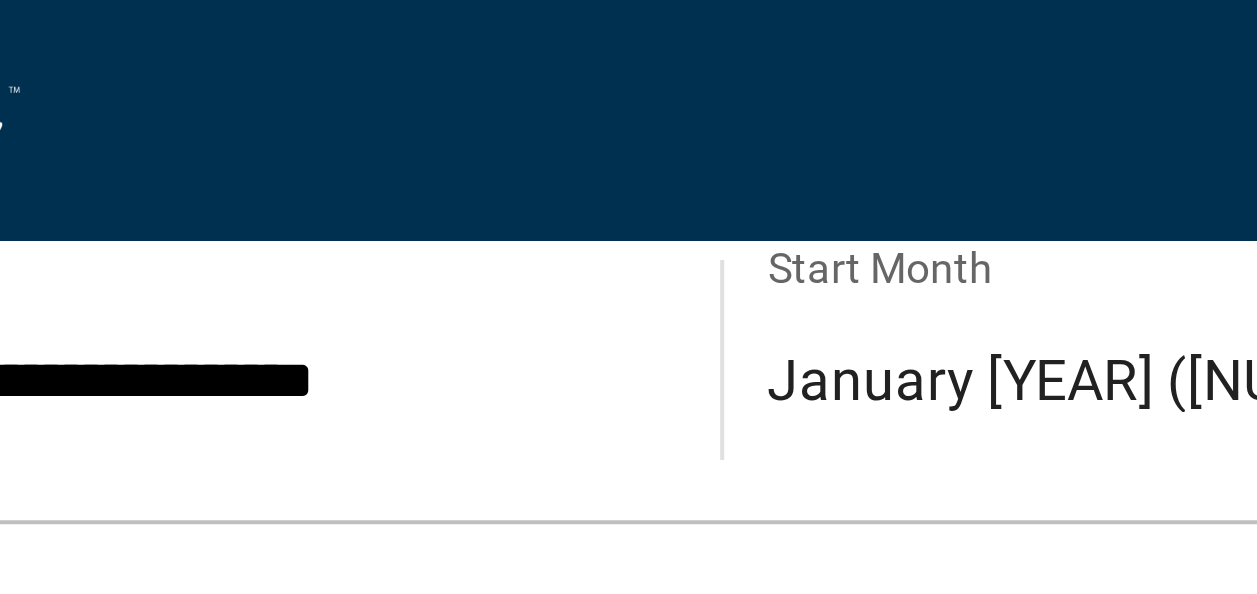 drag, startPoint x: 397, startPoint y: 369, endPoint x: 190, endPoint y: -19, distance: 439.7647 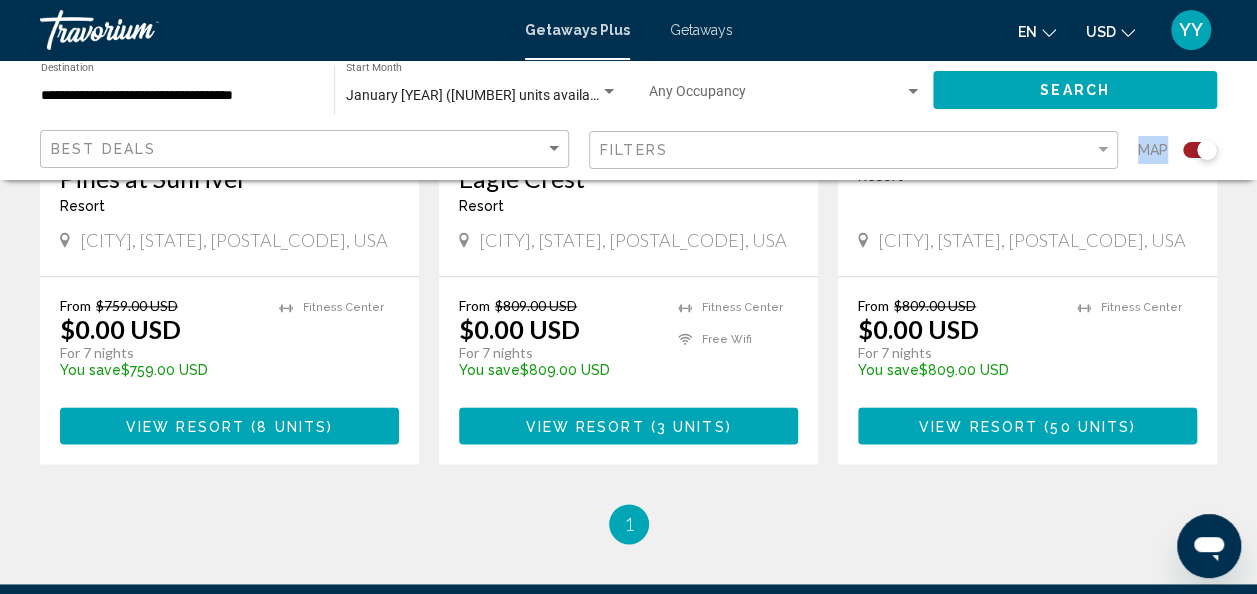 scroll, scrollTop: 1331, scrollLeft: 0, axis: vertical 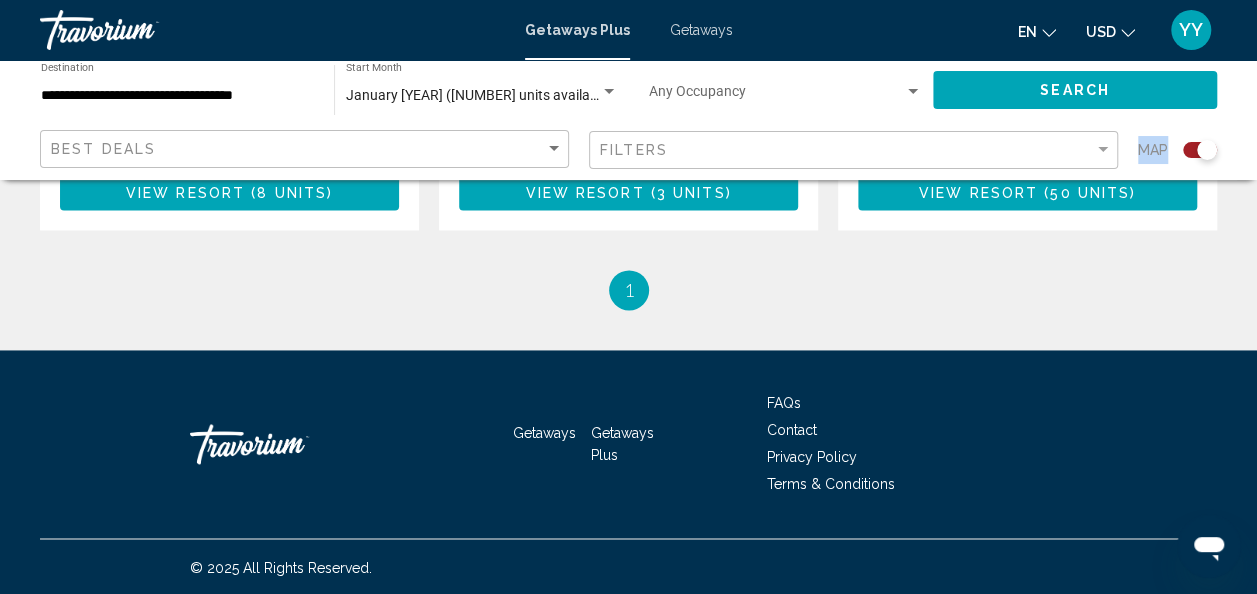 drag, startPoint x: 376, startPoint y: 363, endPoint x: 460, endPoint y: 645, distance: 294.24478 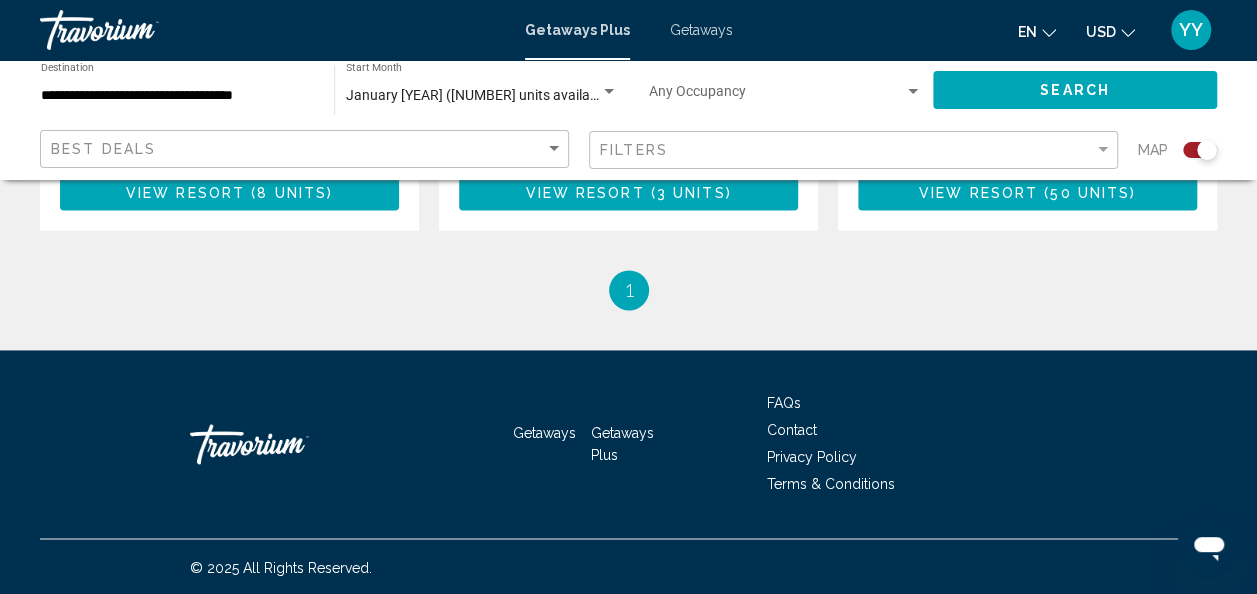 drag, startPoint x: 400, startPoint y: 288, endPoint x: 389, endPoint y: 645, distance: 357.16943 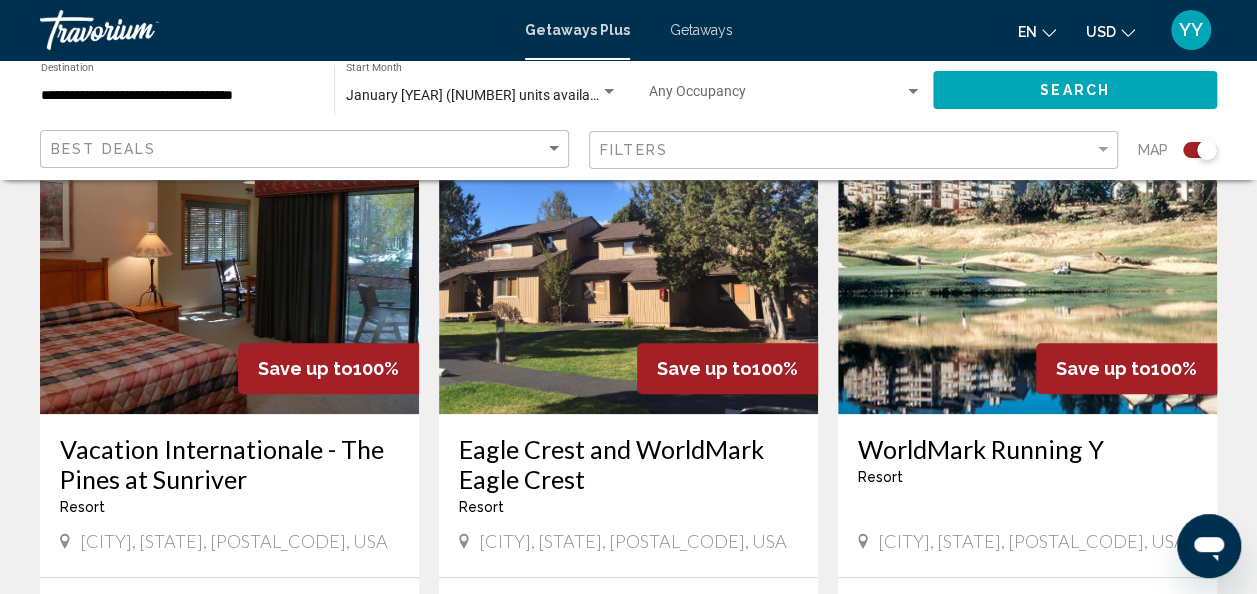 scroll, scrollTop: 836, scrollLeft: 0, axis: vertical 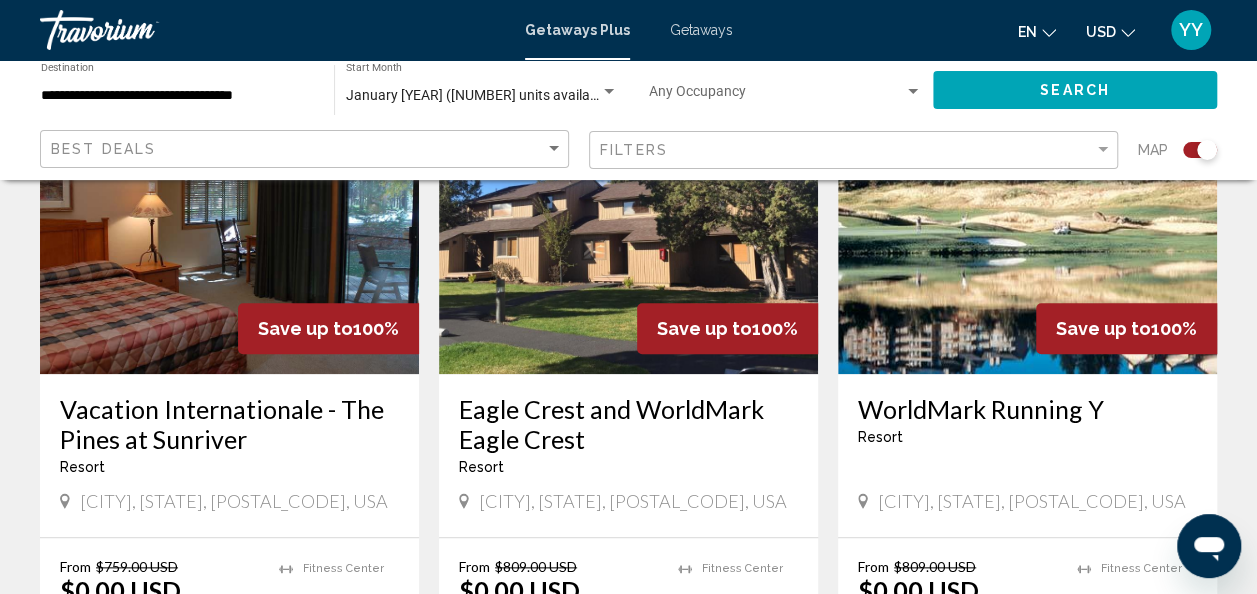 click at bounding box center (229, 214) 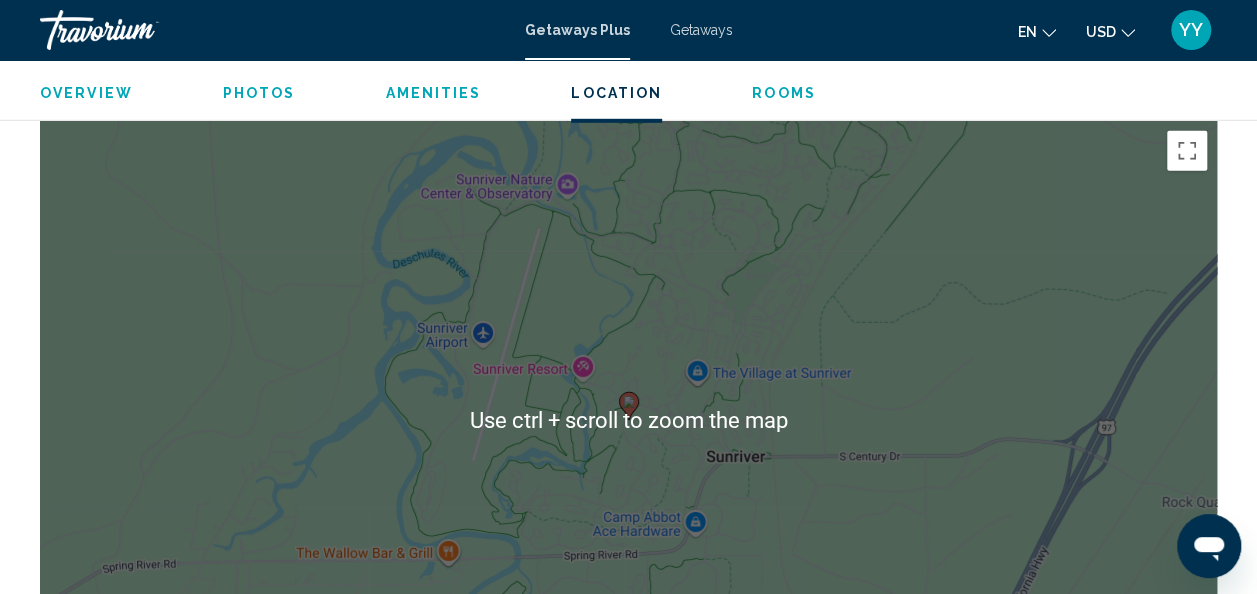 scroll, scrollTop: 2938, scrollLeft: 0, axis: vertical 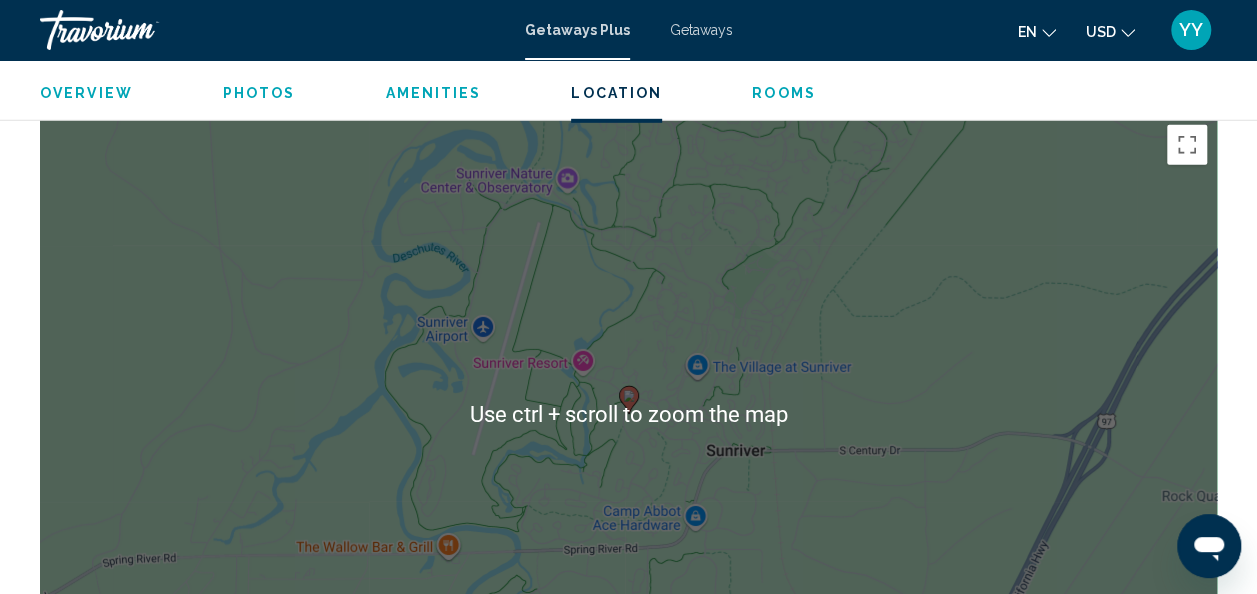 click on "To activate drag with keyboard, press Alt + Enter. Once in keyboard drag state, use the arrow keys to move the marker. To complete the drag, press the Enter key. To cancel, press Escape." at bounding box center [628, 415] 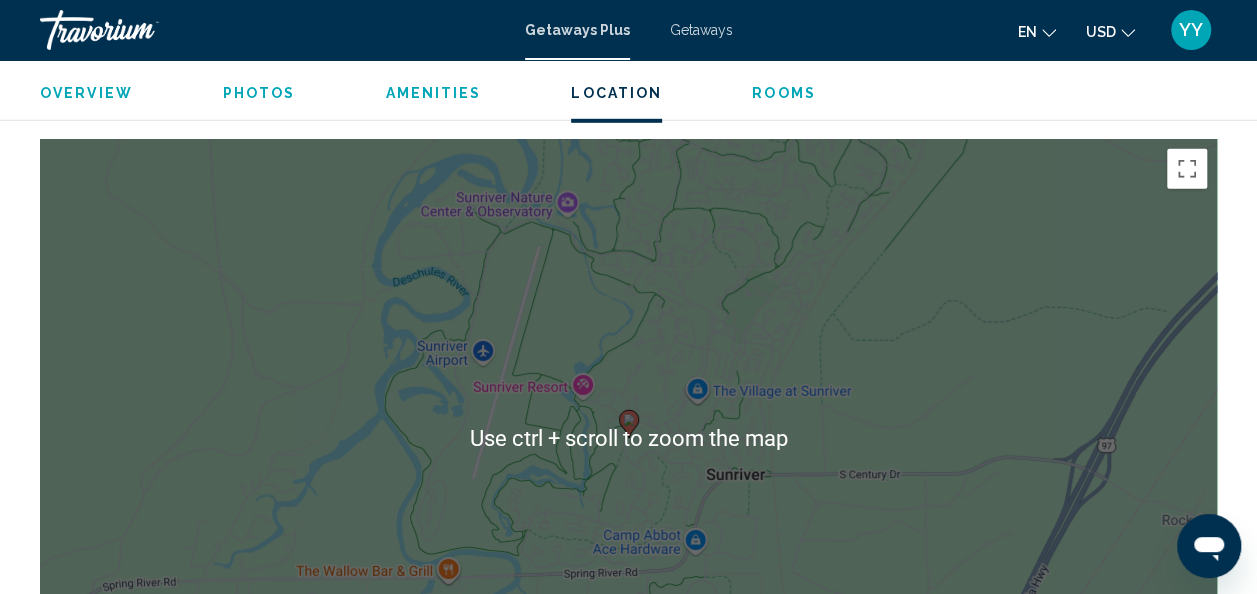 scroll, scrollTop: 2916, scrollLeft: 0, axis: vertical 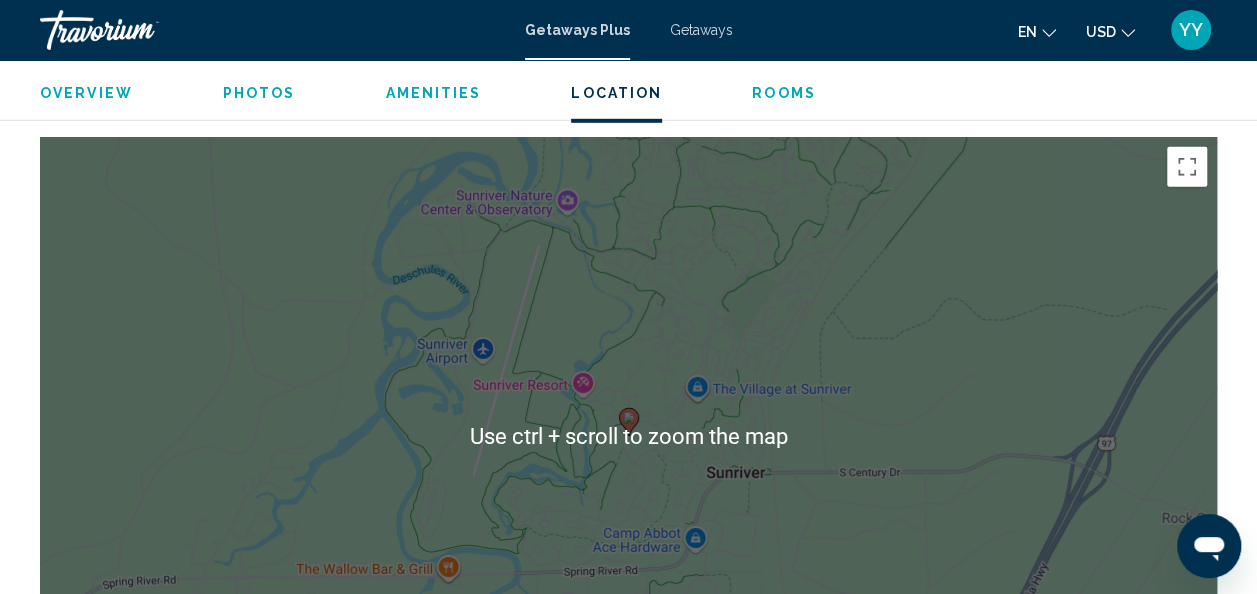 click on "To activate drag with keyboard, press Alt + Enter. Once in keyboard drag state, use the arrow keys to move the marker. To complete the drag, press the Enter key. To cancel, press Escape." at bounding box center (628, 437) 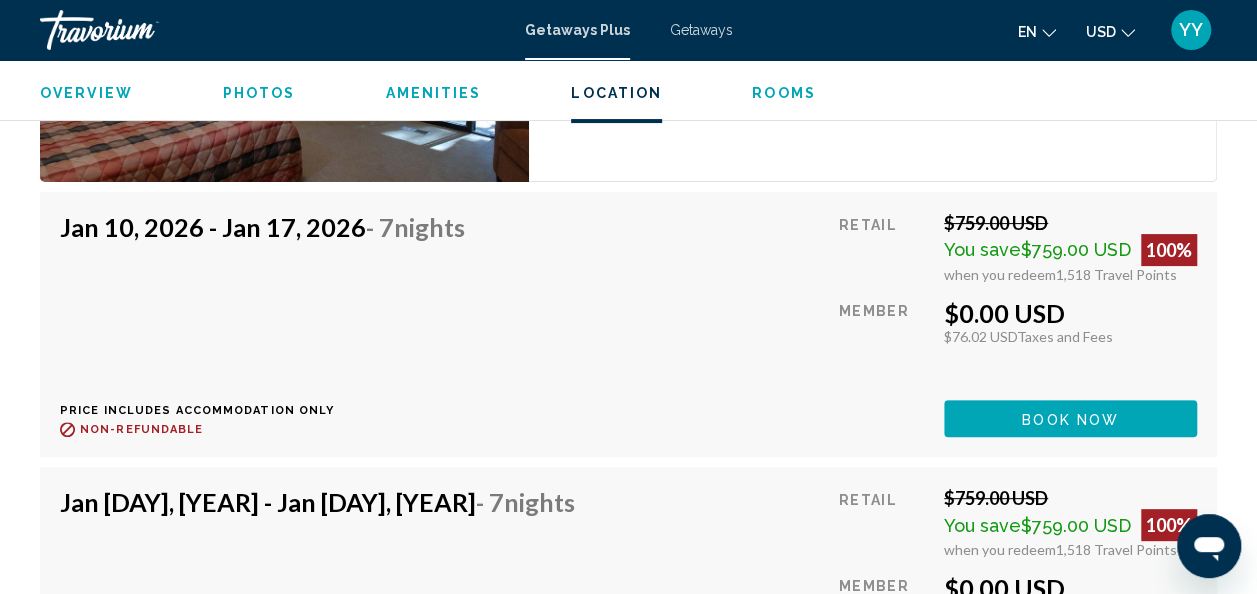 scroll, scrollTop: 3912, scrollLeft: 0, axis: vertical 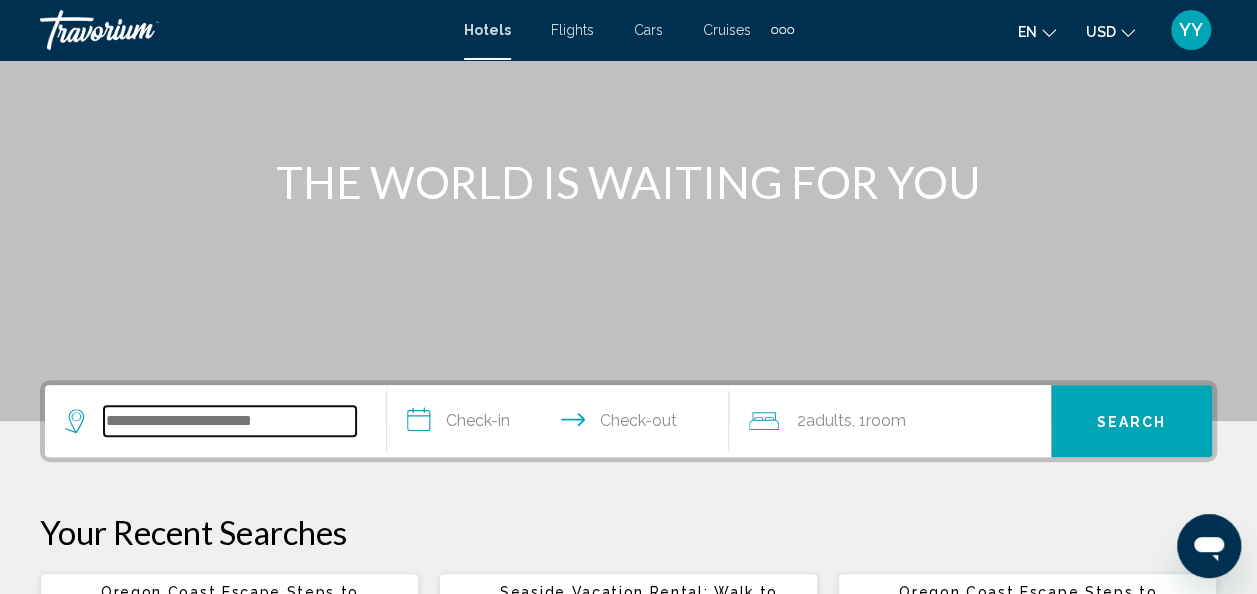 click at bounding box center (230, 421) 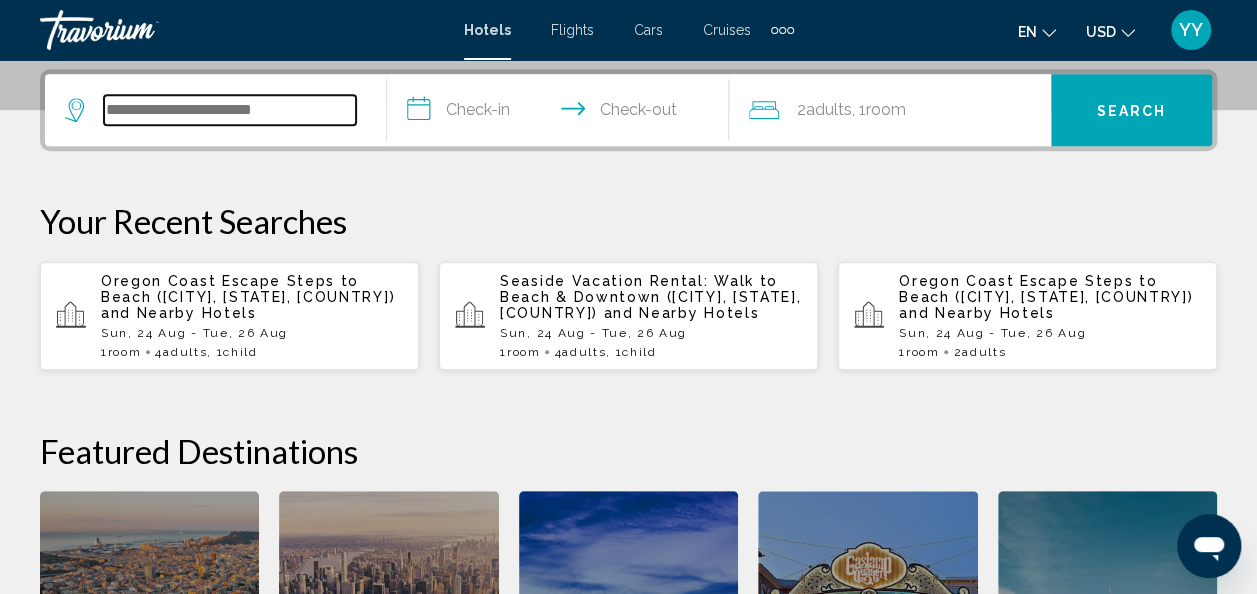 scroll, scrollTop: 494, scrollLeft: 0, axis: vertical 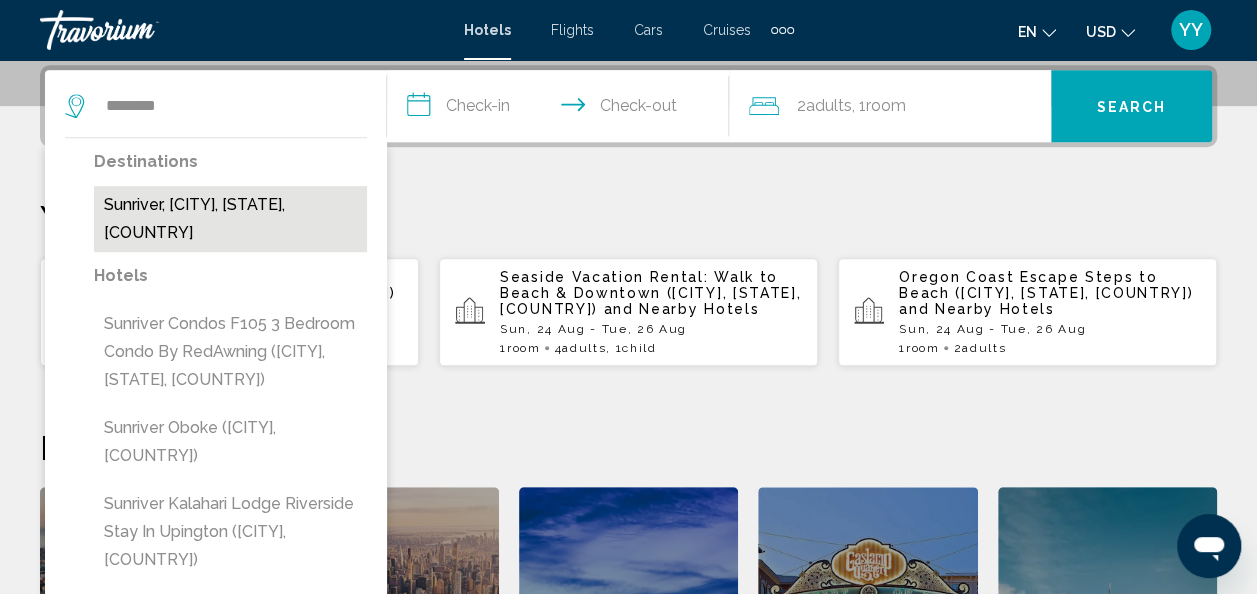 click on "Sunriver, Bend, OR, United States" at bounding box center [230, 219] 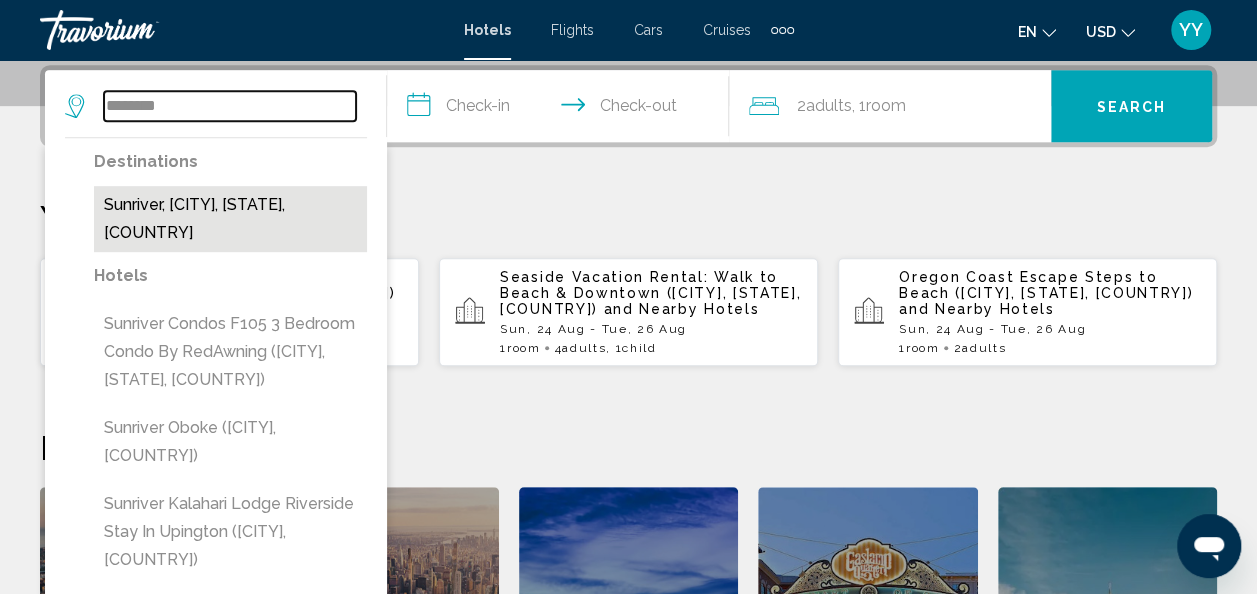 type on "**********" 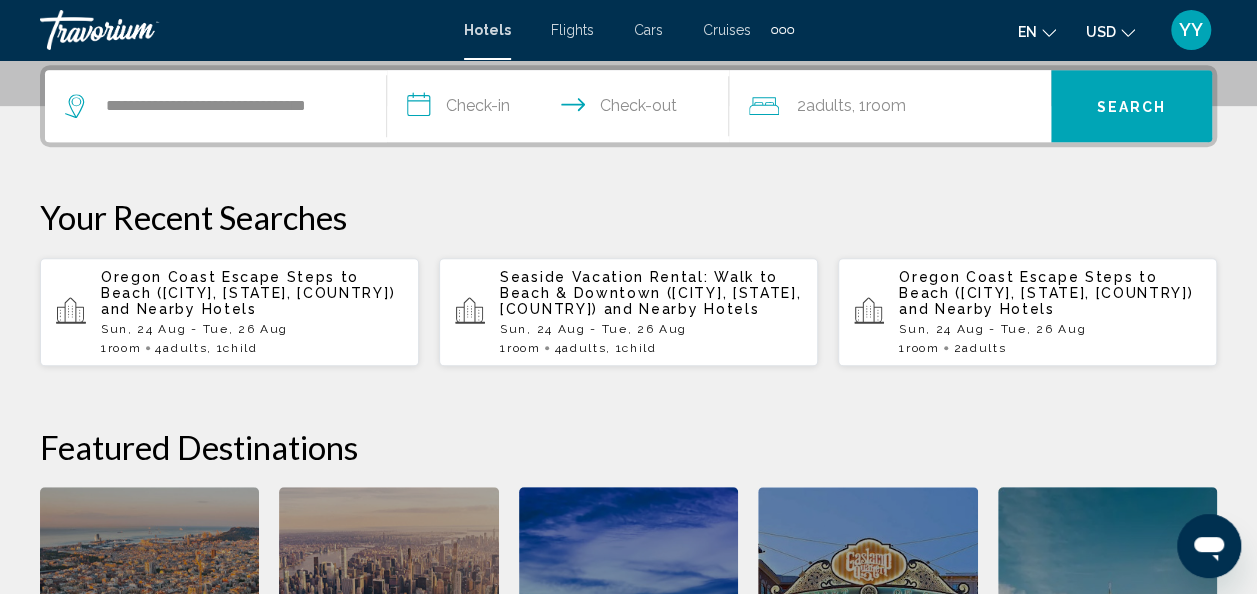 click on "**********" at bounding box center [562, 109] 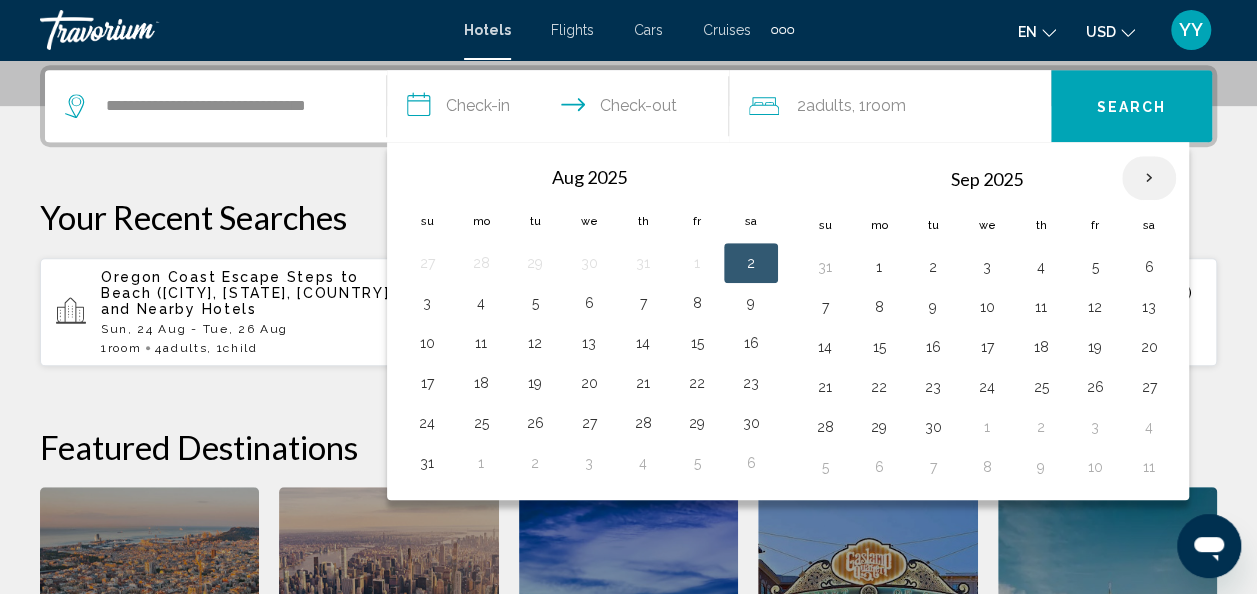 click at bounding box center [1149, 178] 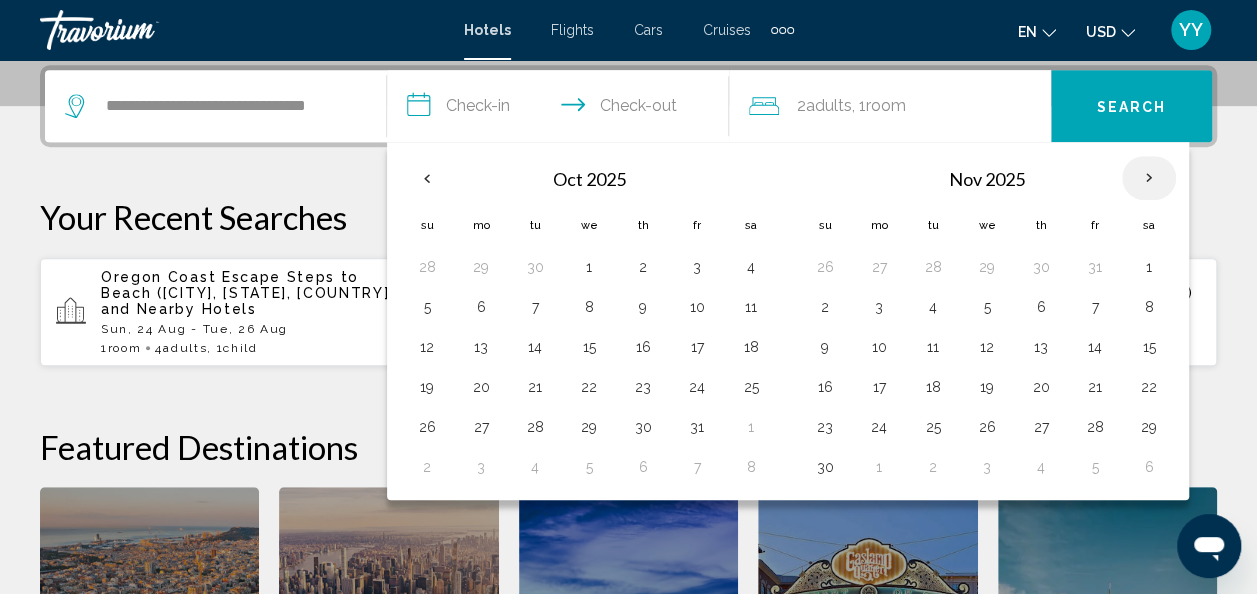 click at bounding box center (1149, 178) 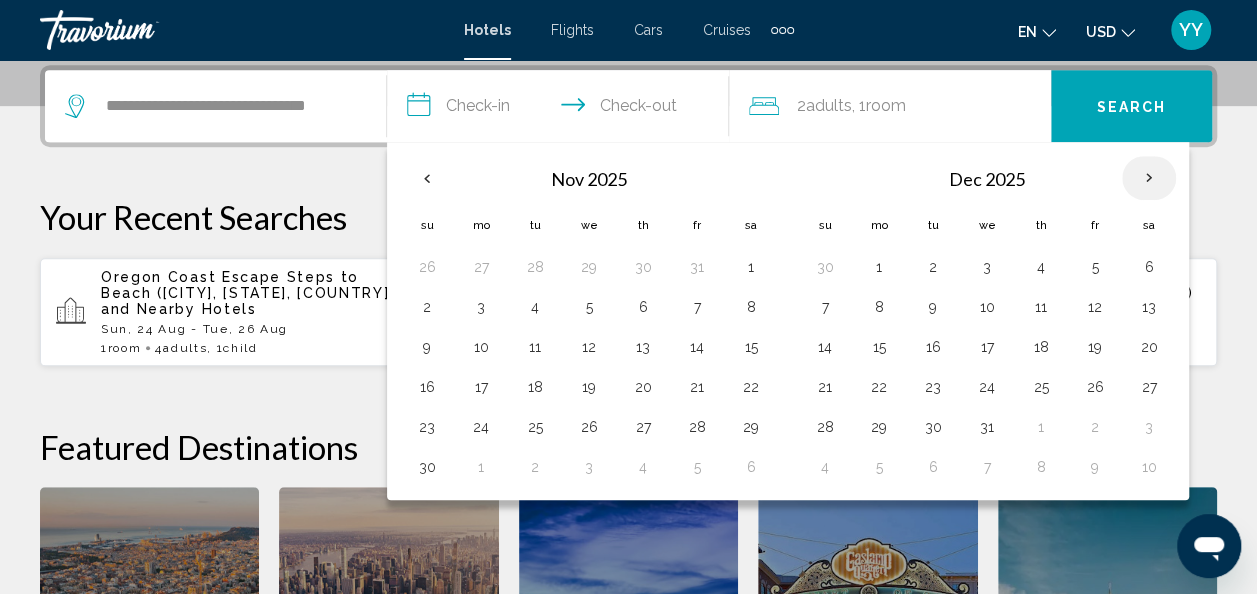 click at bounding box center (1149, 178) 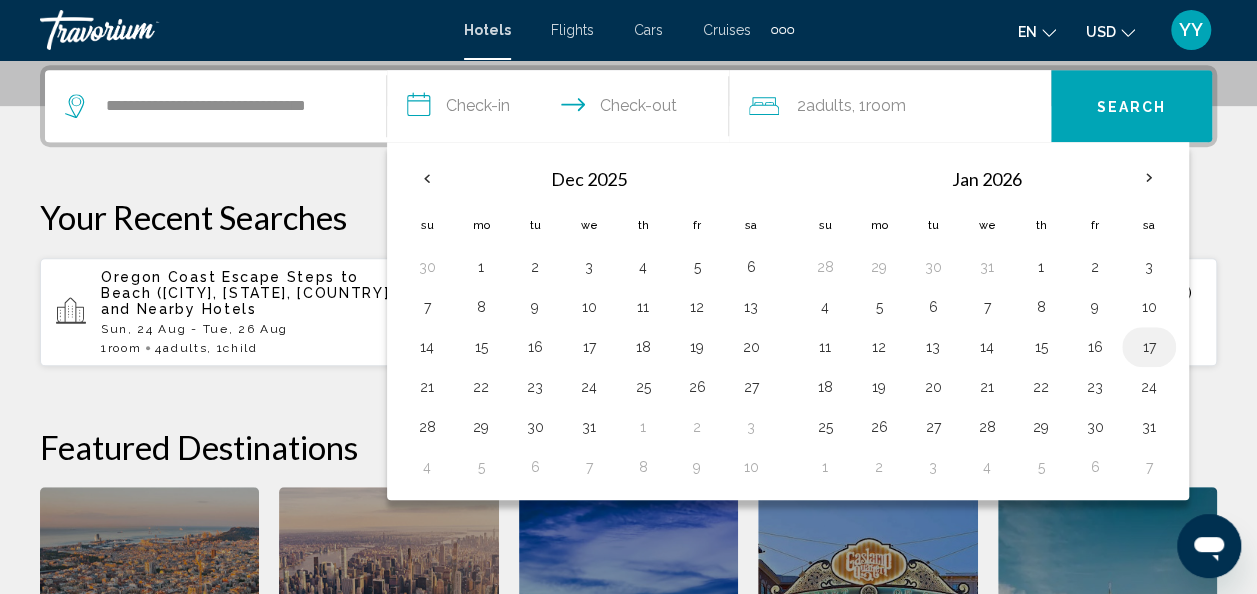 click on "17" at bounding box center (1149, 347) 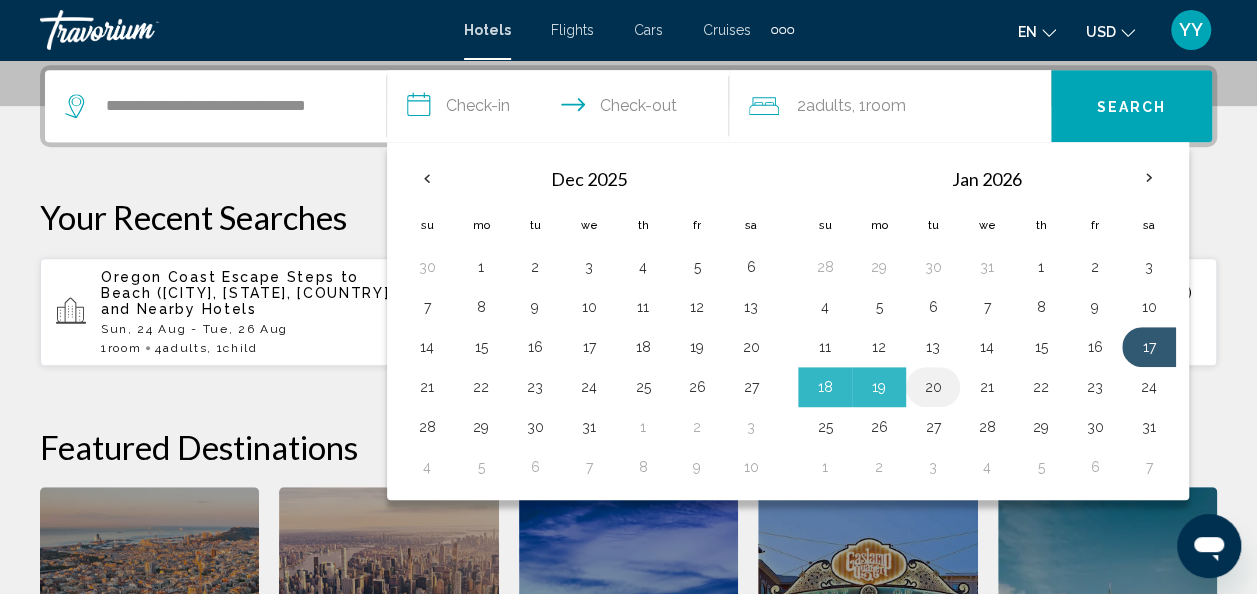click on "20" at bounding box center (933, 387) 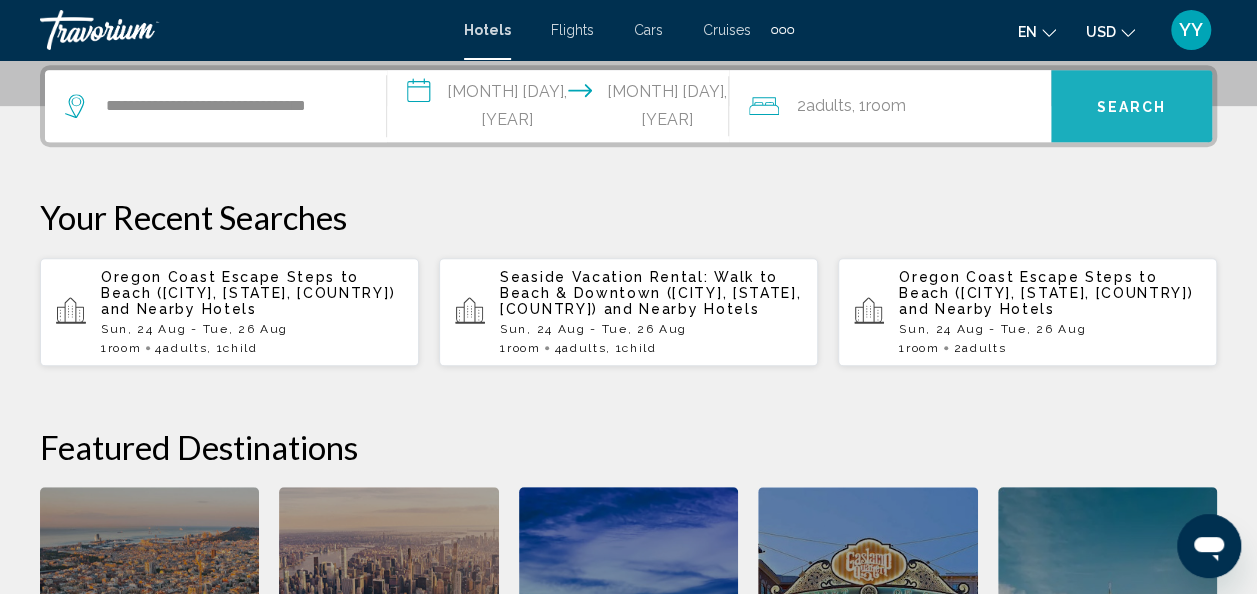 click on "Search" at bounding box center (1132, 107) 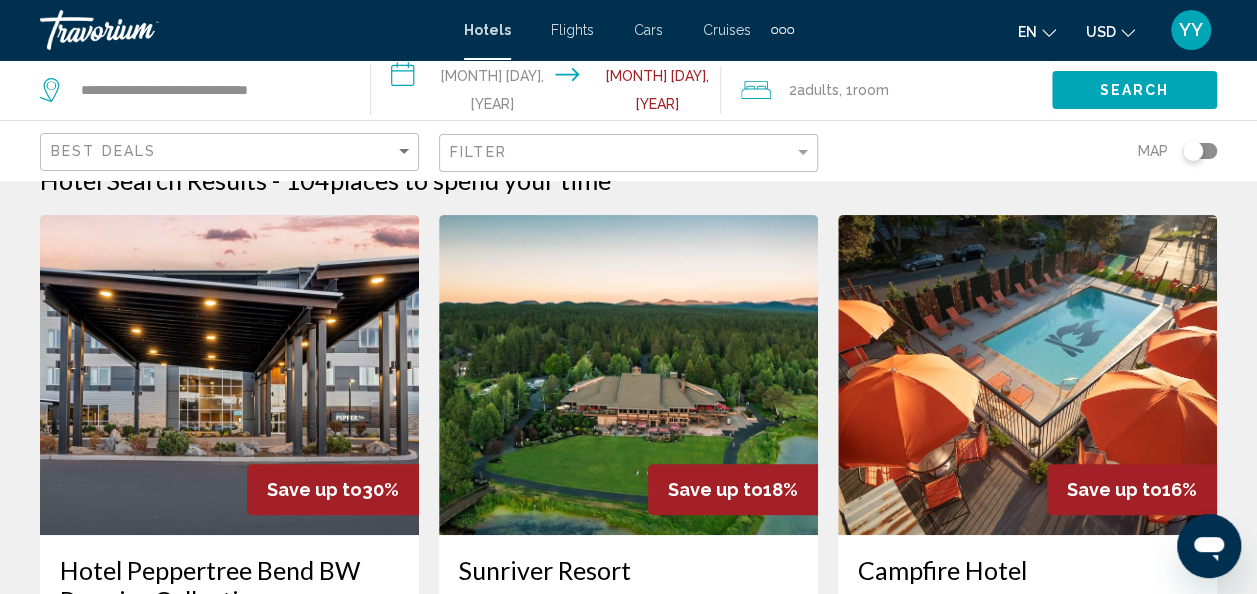 scroll, scrollTop: 0, scrollLeft: 0, axis: both 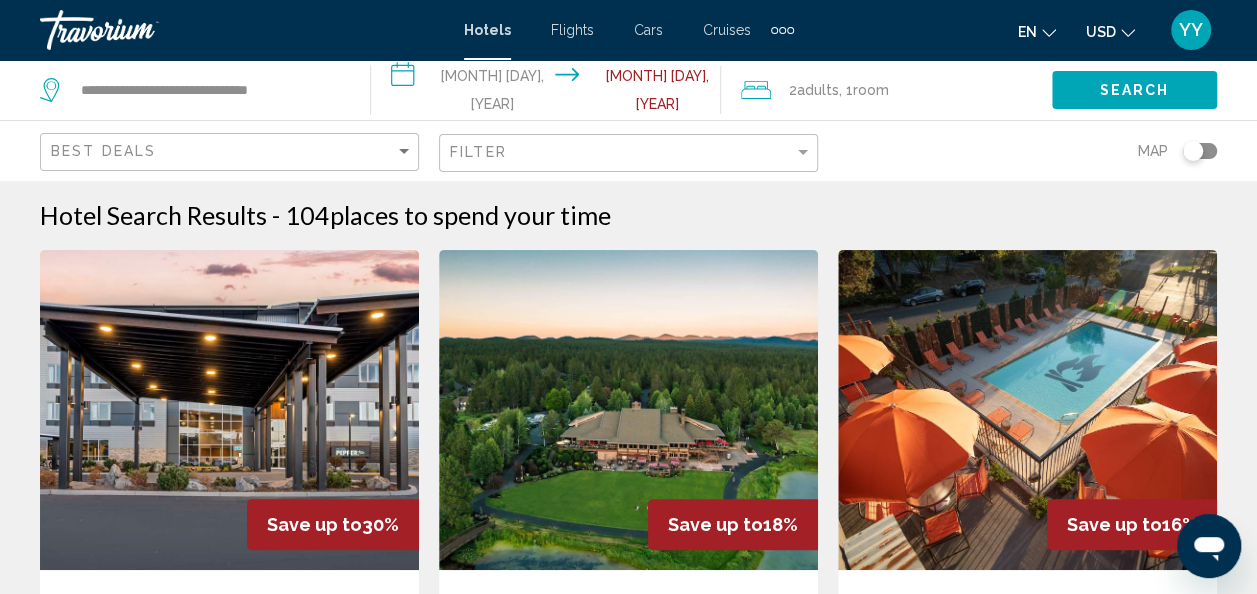 click on "**********" at bounding box center (550, 93) 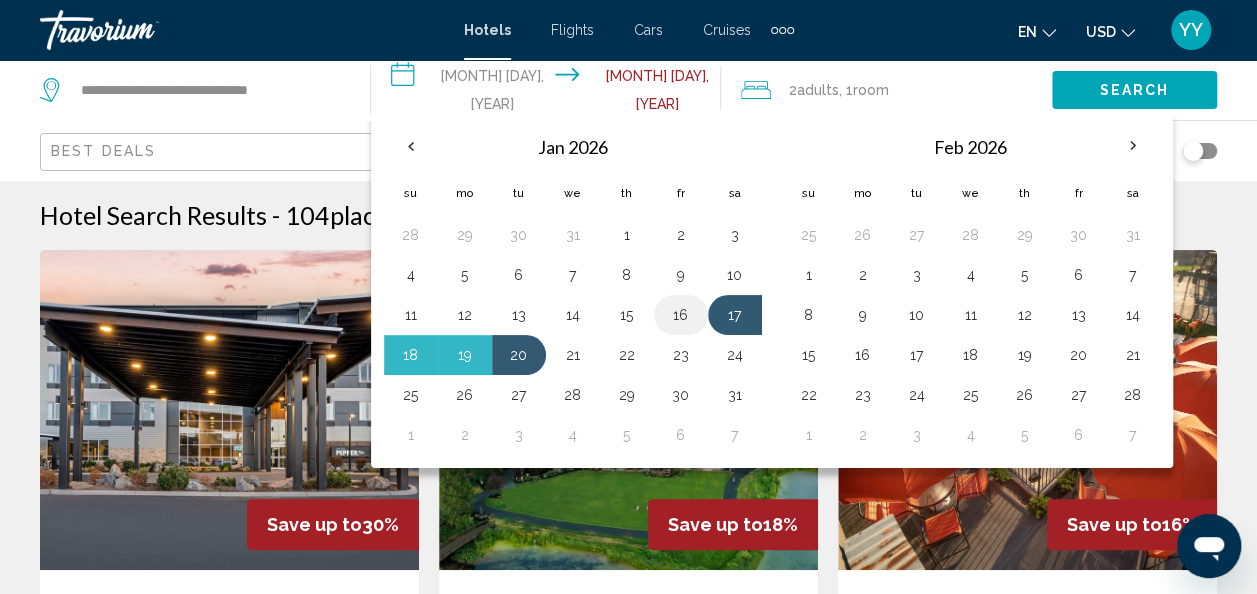 click on "16" at bounding box center [681, 315] 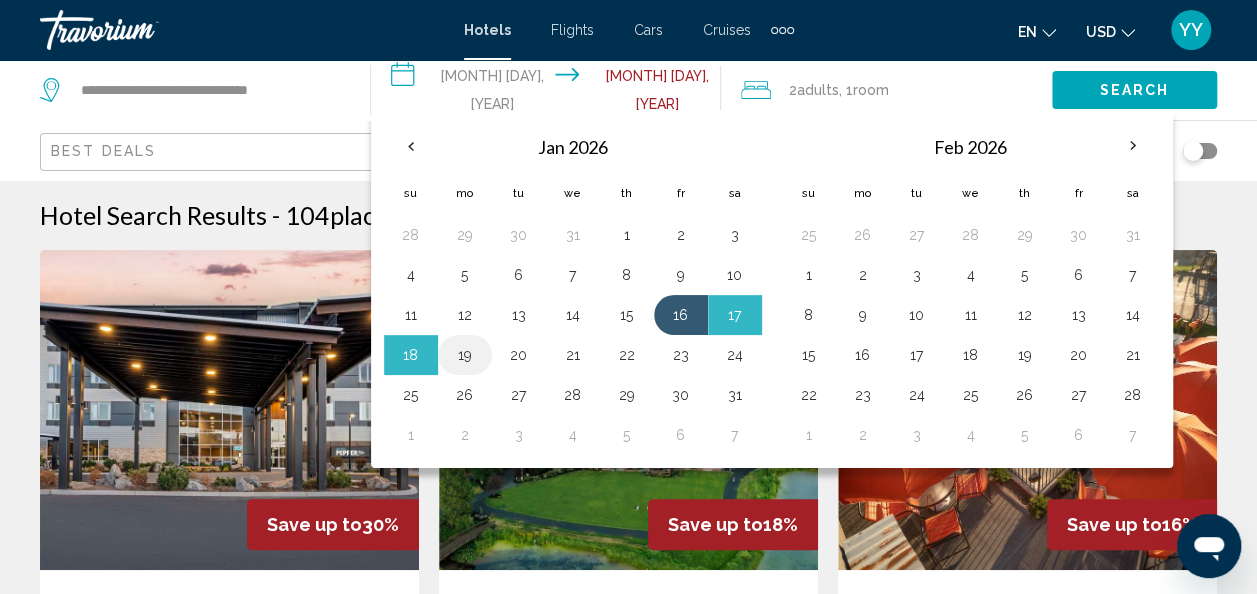 click on "19" at bounding box center (465, 355) 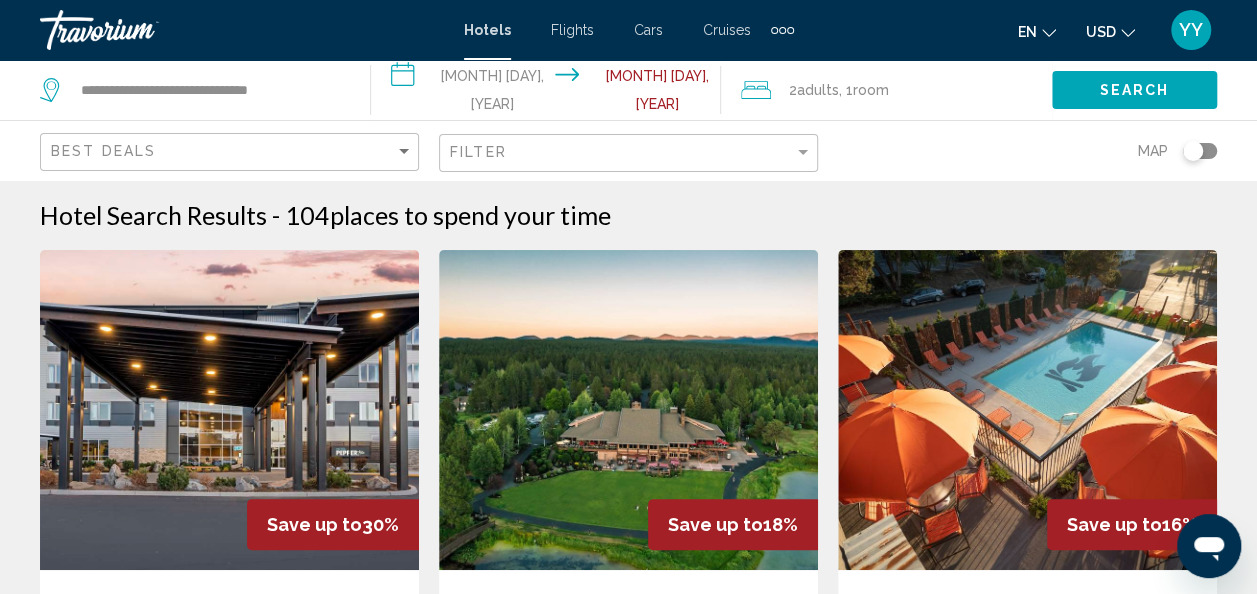click on "Search" 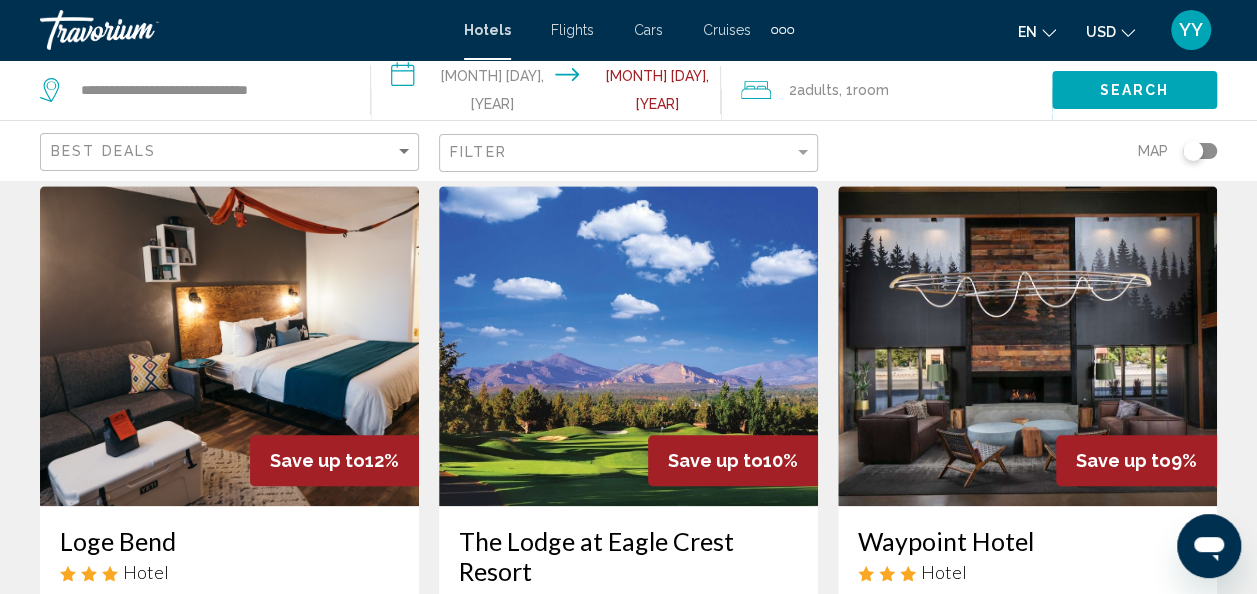 scroll, scrollTop: 821, scrollLeft: 0, axis: vertical 